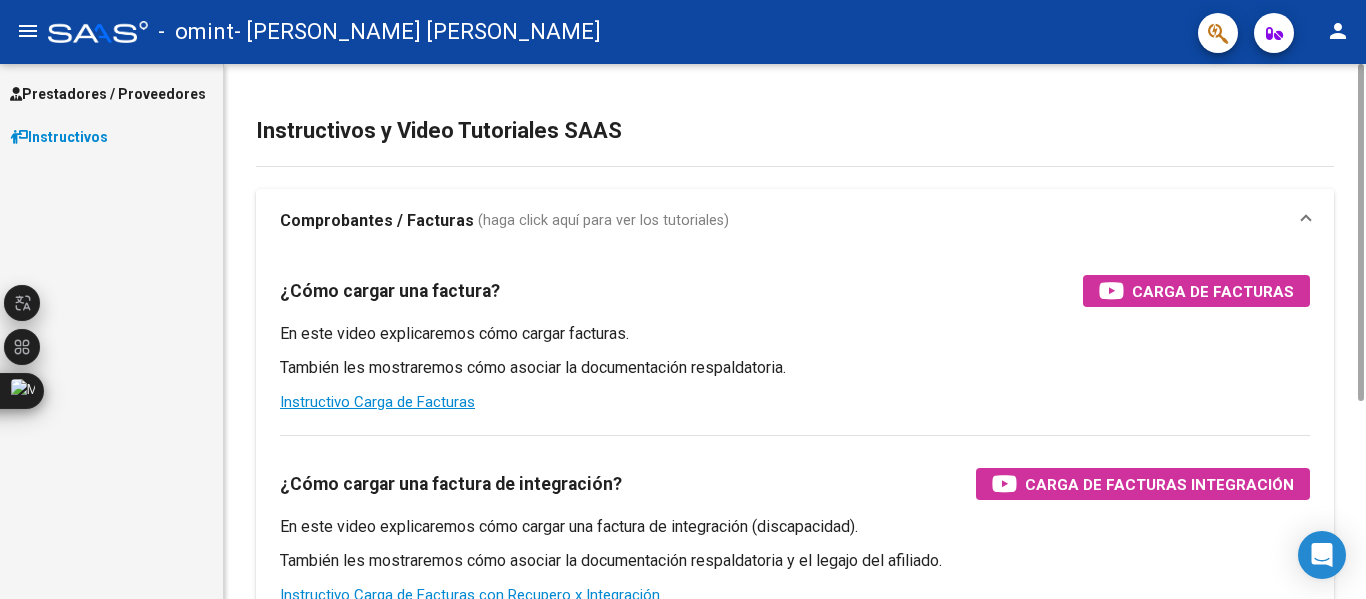 scroll, scrollTop: 0, scrollLeft: 0, axis: both 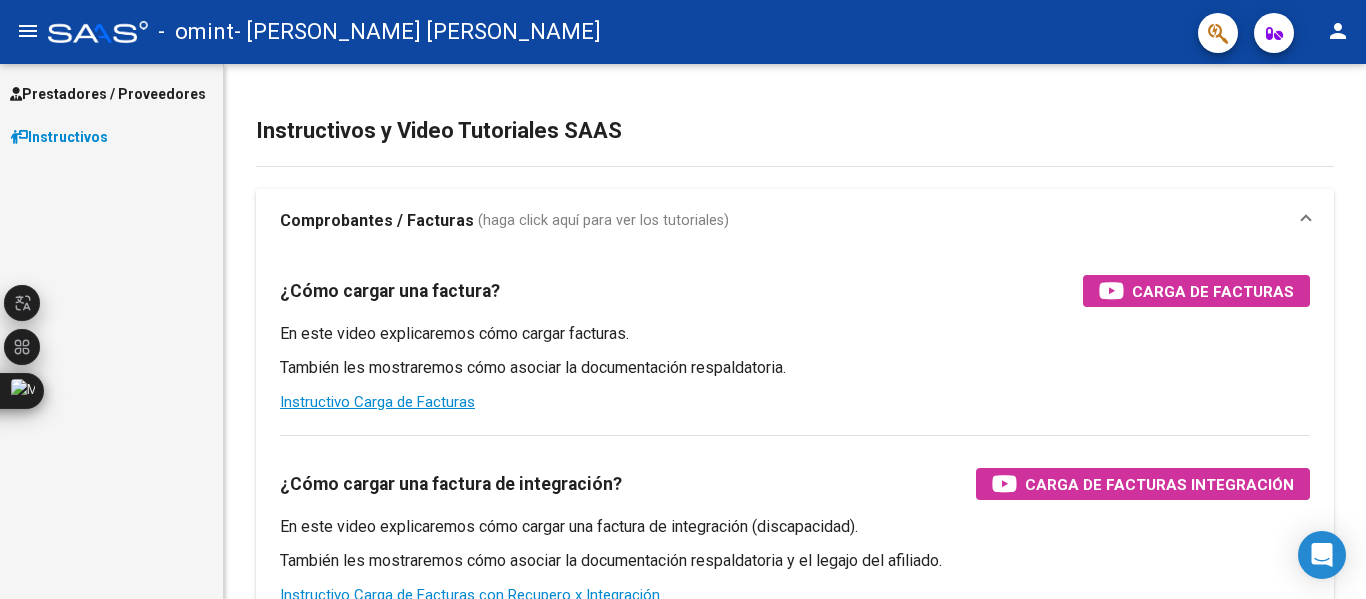 click on "Prestadores / Proveedores" at bounding box center (108, 94) 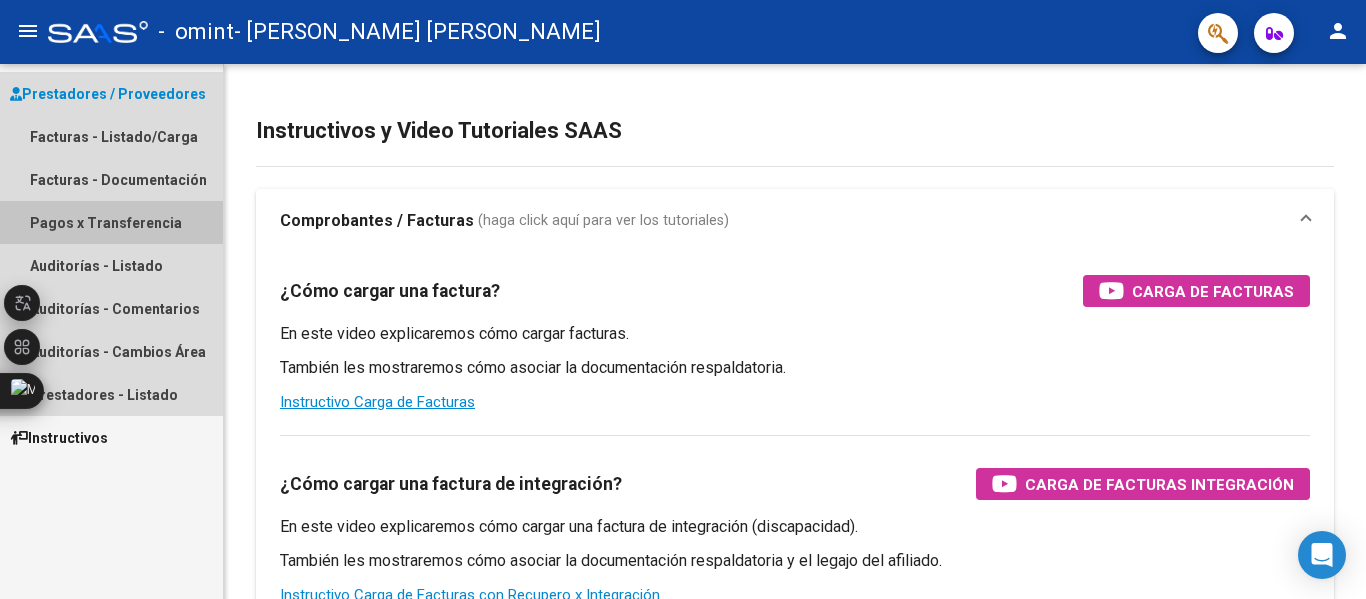 click on "Pagos x Transferencia" at bounding box center (111, 222) 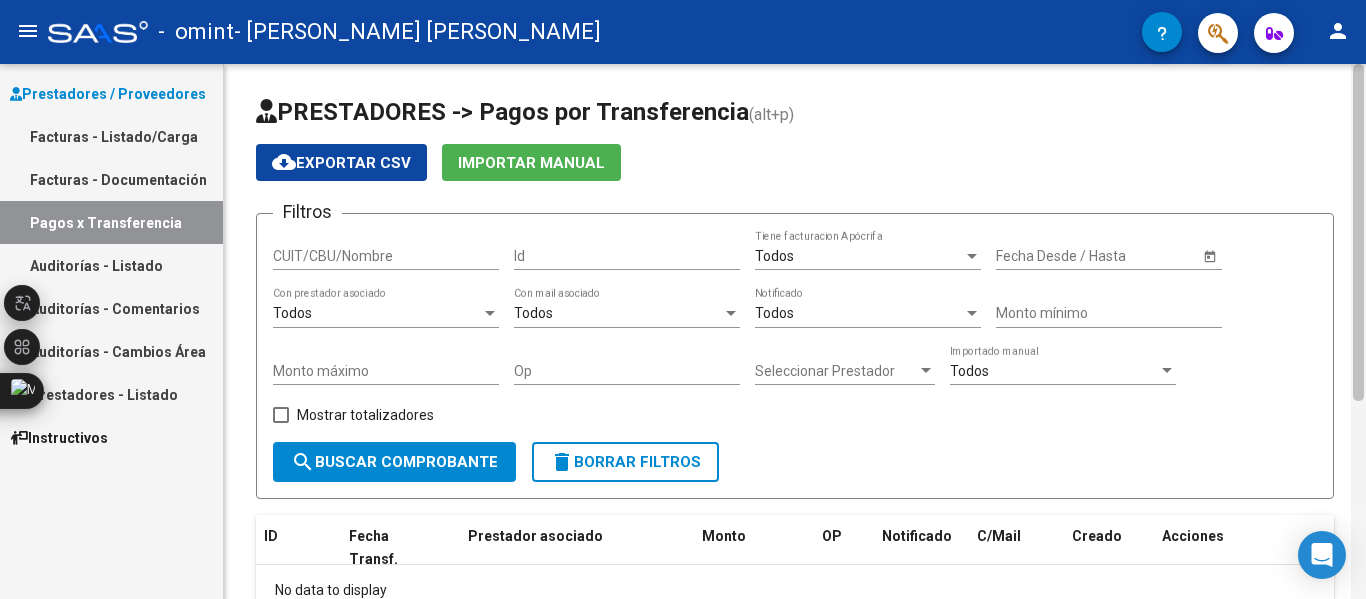 scroll, scrollTop: 131, scrollLeft: 0, axis: vertical 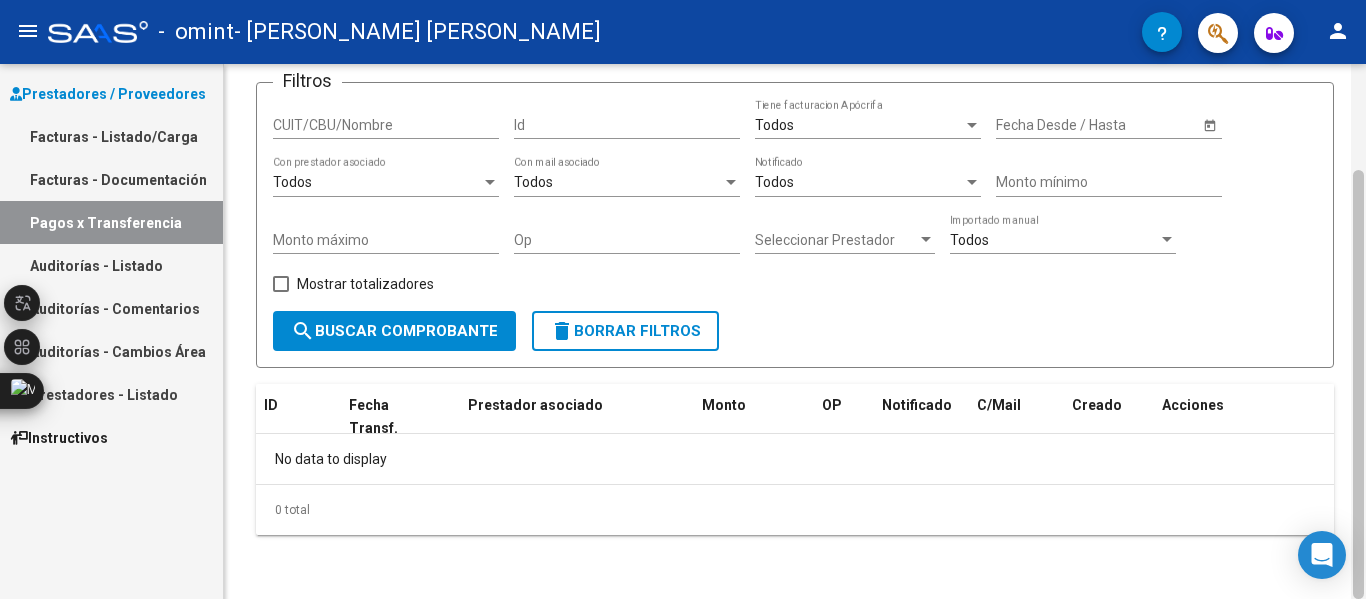click 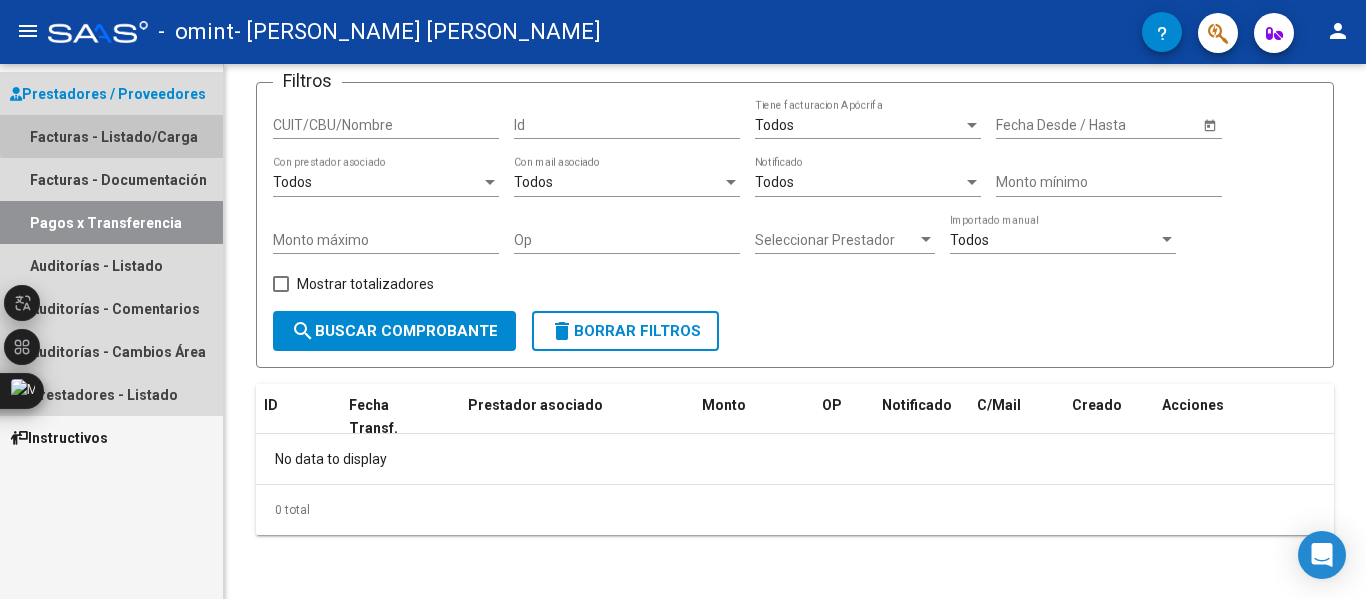 click on "Facturas - Listado/Carga" at bounding box center [111, 136] 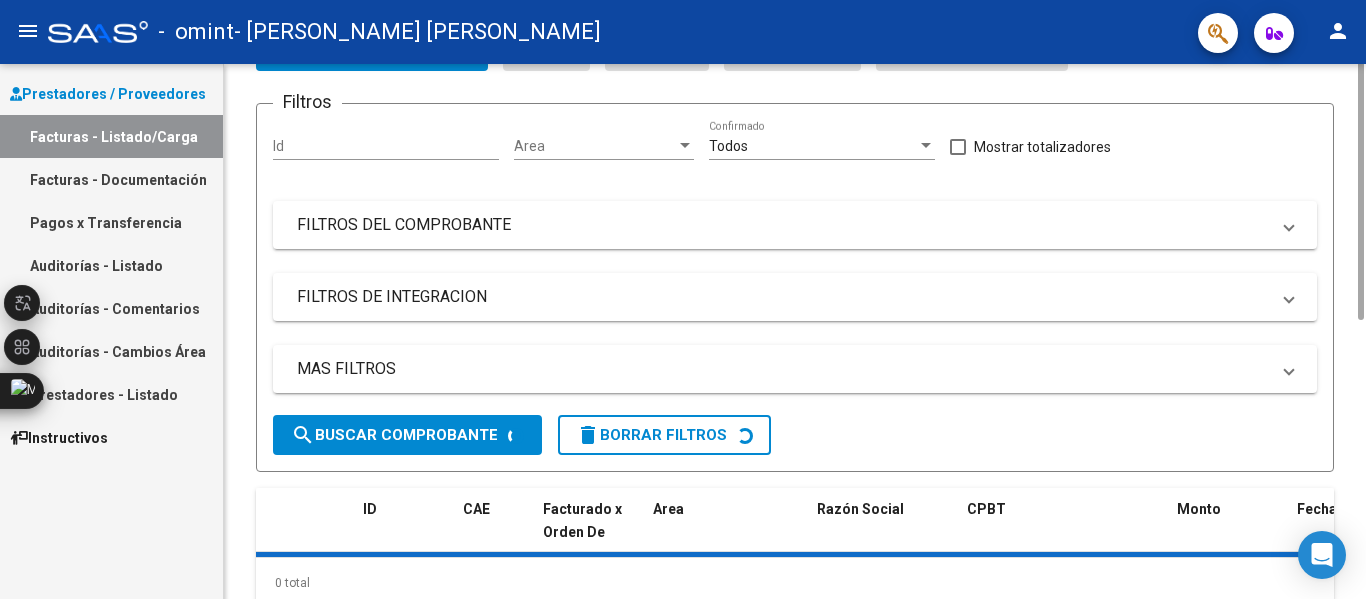 scroll, scrollTop: 0, scrollLeft: 0, axis: both 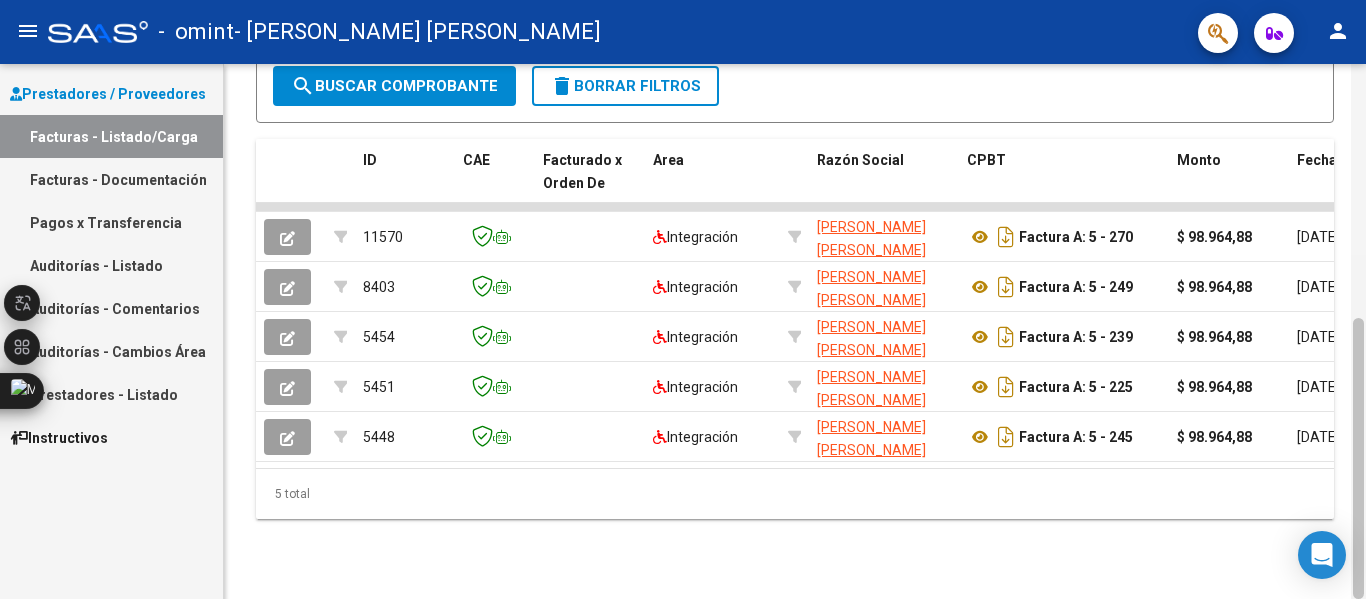 click 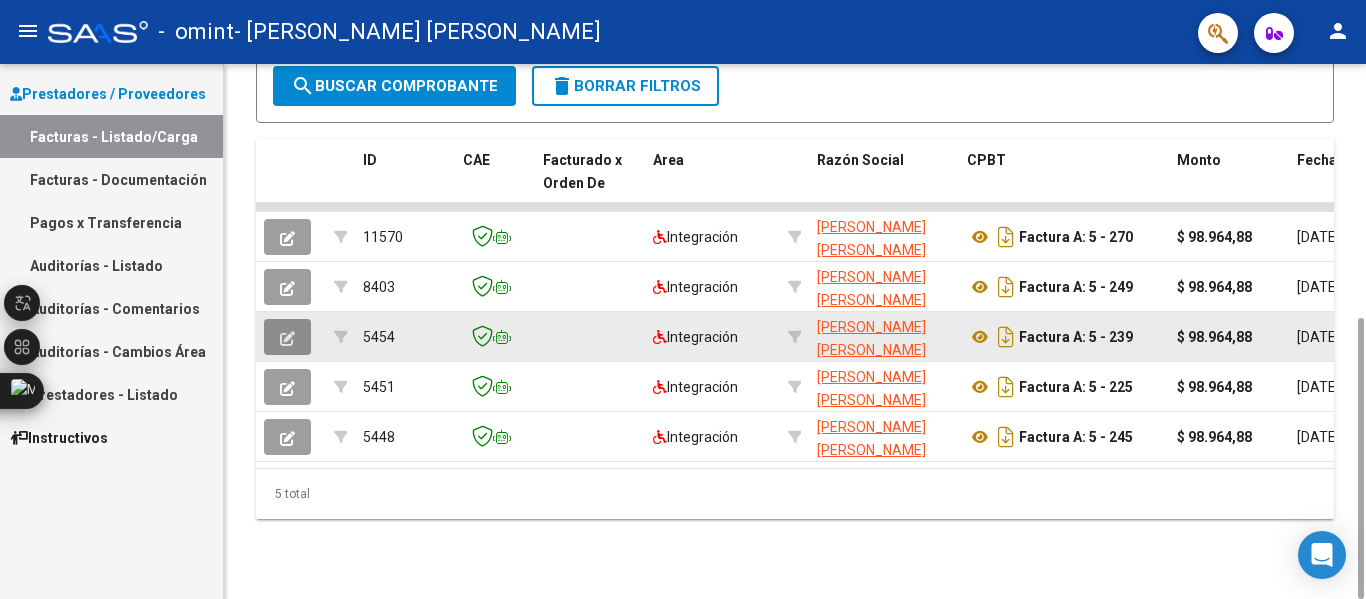 click 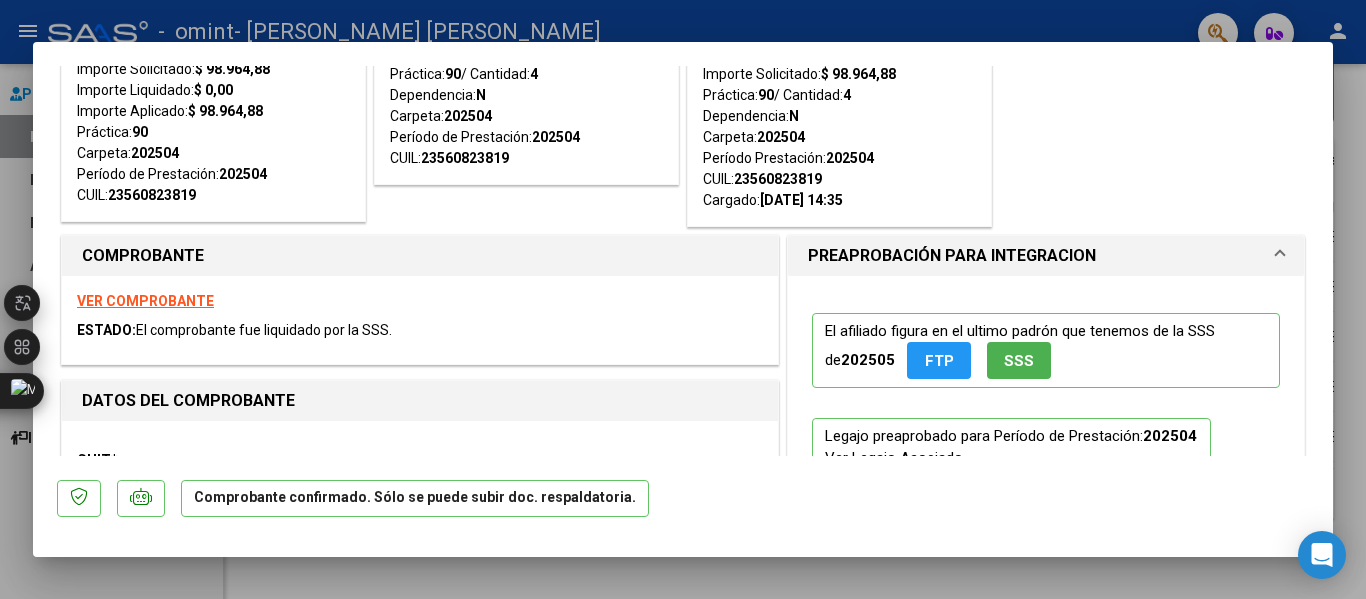 scroll, scrollTop: 160, scrollLeft: 0, axis: vertical 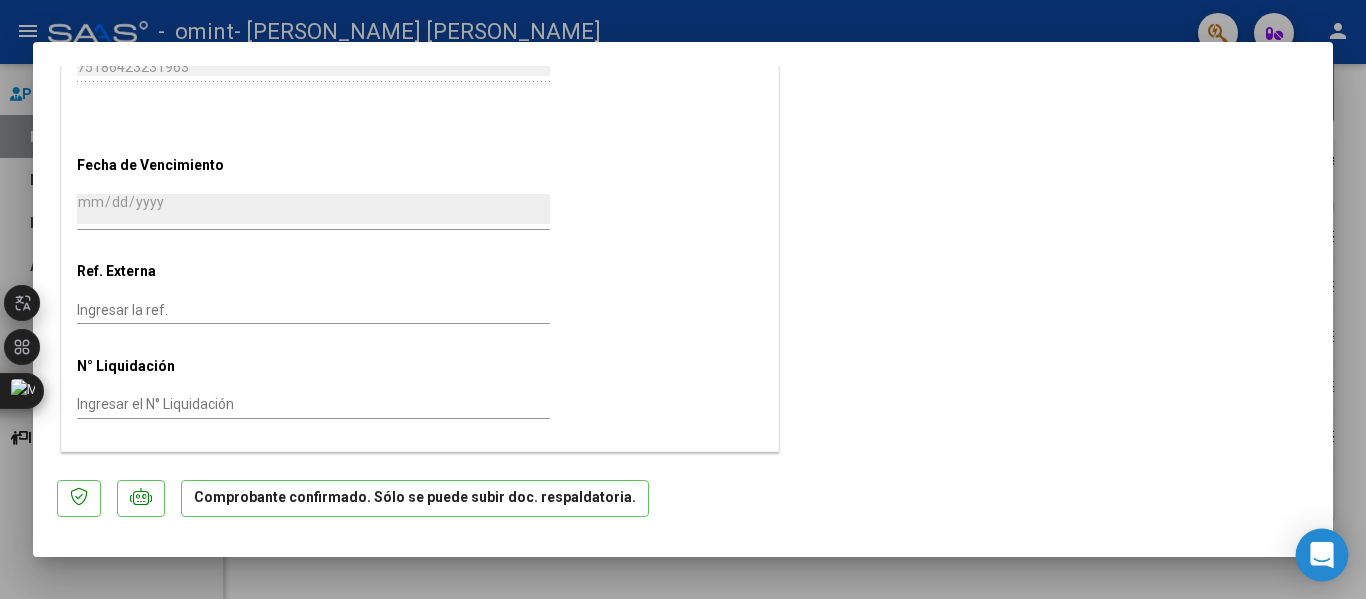 click 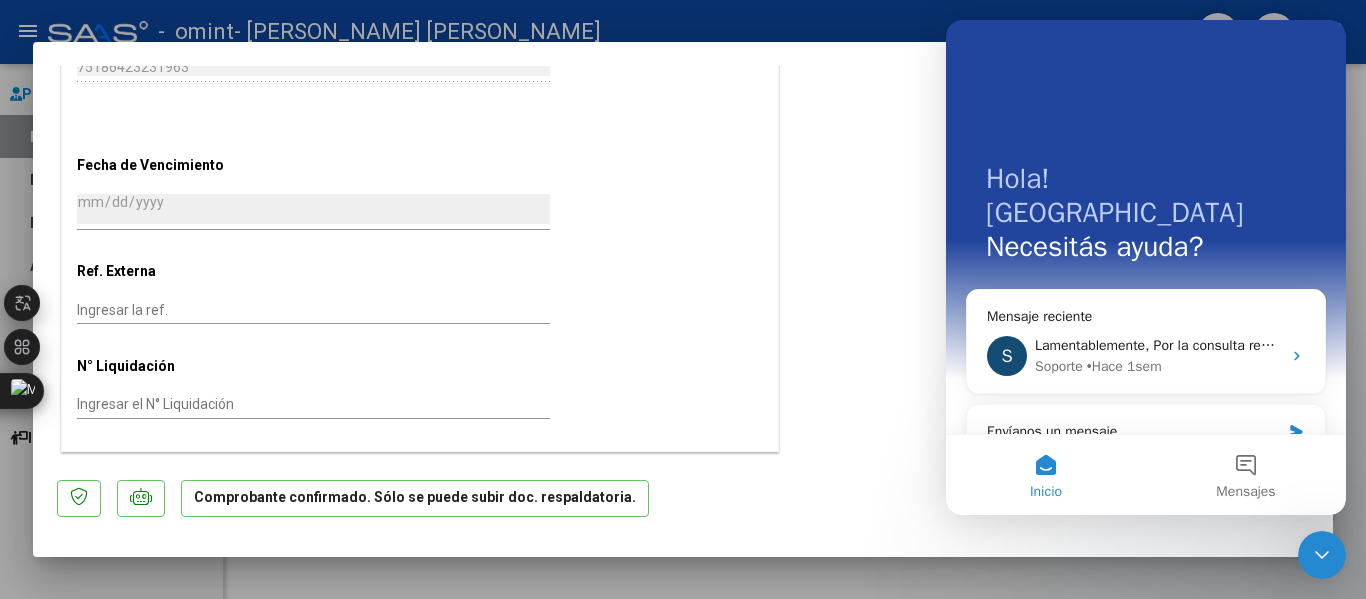scroll, scrollTop: 0, scrollLeft: 0, axis: both 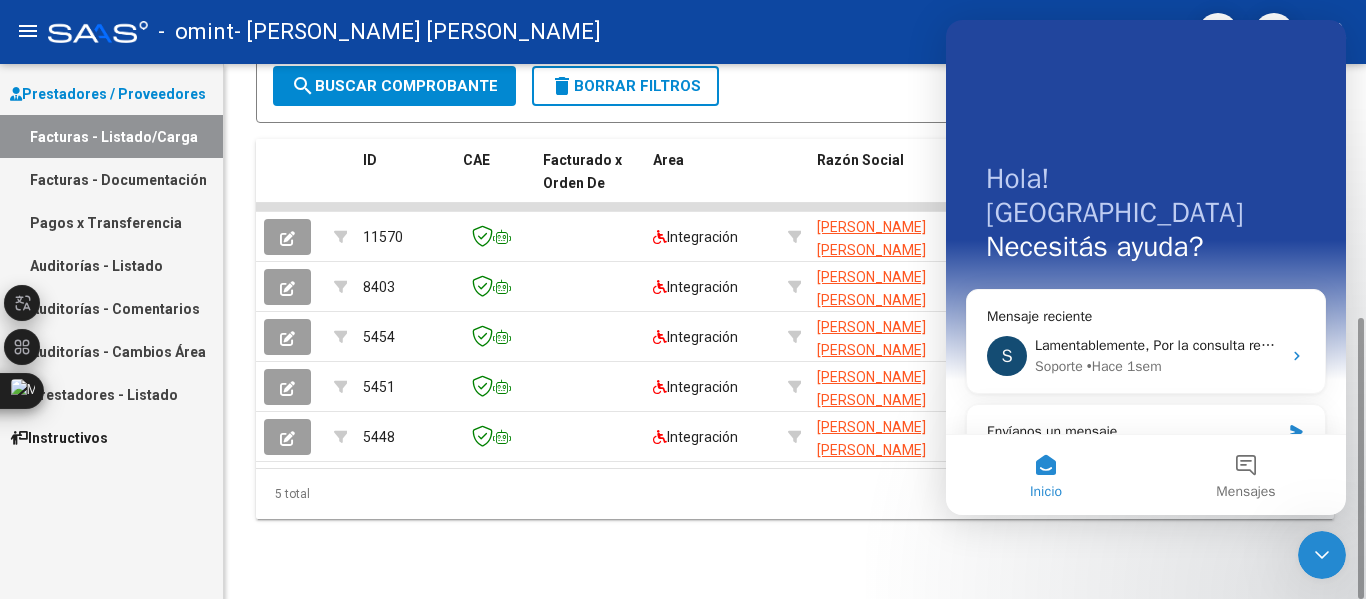 click on "Filtros Id Area Area Todos  Confirmado   Mostrar totalizadores   FILTROS DEL COMPROBANTE  Comprobante Tipo Comprobante Tipo Start date – Fec. Comprobante Desde / Hasta [PERSON_NAME] Emisión Desde(cant. [PERSON_NAME]) [PERSON_NAME] Emisión Hasta(cant. [PERSON_NAME]) CUIT / Razón Social Pto. Venta Nro. Comprobante Código SSS CAE Válido CAE Válido Todos  Cargado Módulo Hosp. Todos  Tiene facturacion Apócrifa Hospital Refes  FILTROS DE INTEGRACION  Período De Prestación [PERSON_NAME] del Archivo de Rendición Devuelto x SSS (dr_envio) Todos  Rendido x SSS (dr_envio) Tipo de Registro Tipo de Registro Período Presentación Período [PERSON_NAME] del Legajo Asociado (preaprobación) Afiliado Legajo (cuil/nombre) Todos  Solo facturas preaprobadas  MAS FILTROS  Todos  Con Doc. Respaldatoria Todos  Con Trazabilidad Todos  Asociado a Expediente Sur Auditoría Auditoría Auditoría Id Start date – Auditoría Confirmada Desde / Hasta Start date – Fec. Rec. Desde / Hasta Start date – Fec. Creado Desde / Hasta Start date – Op Estado" 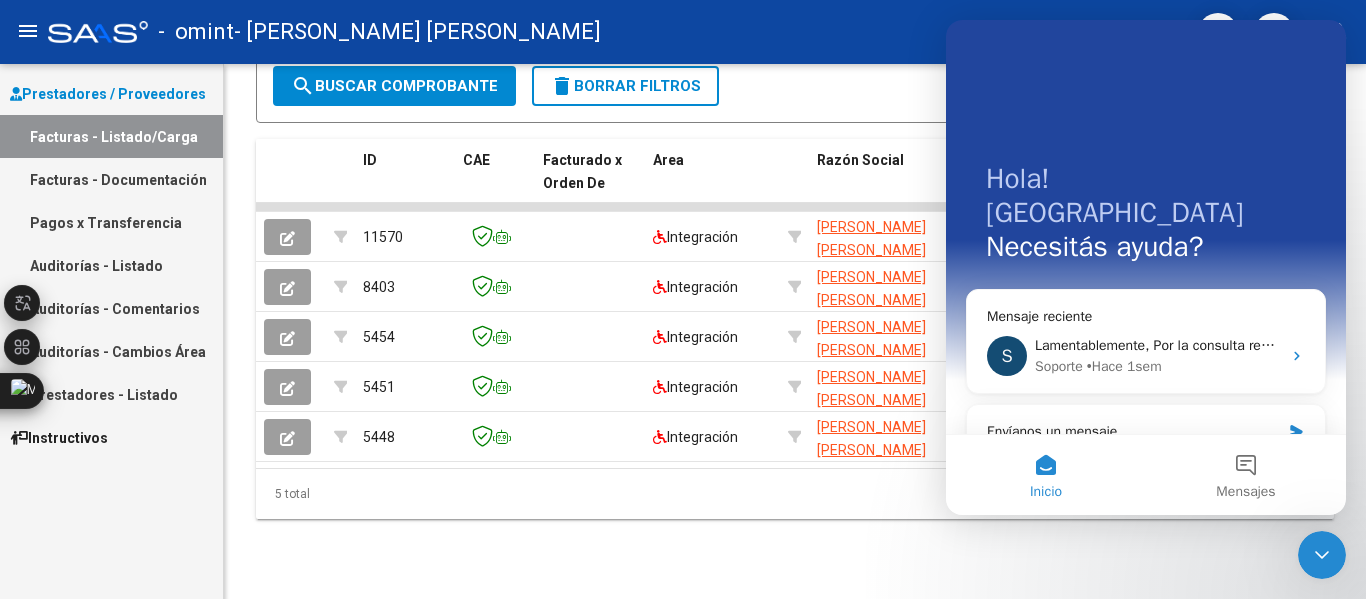 click 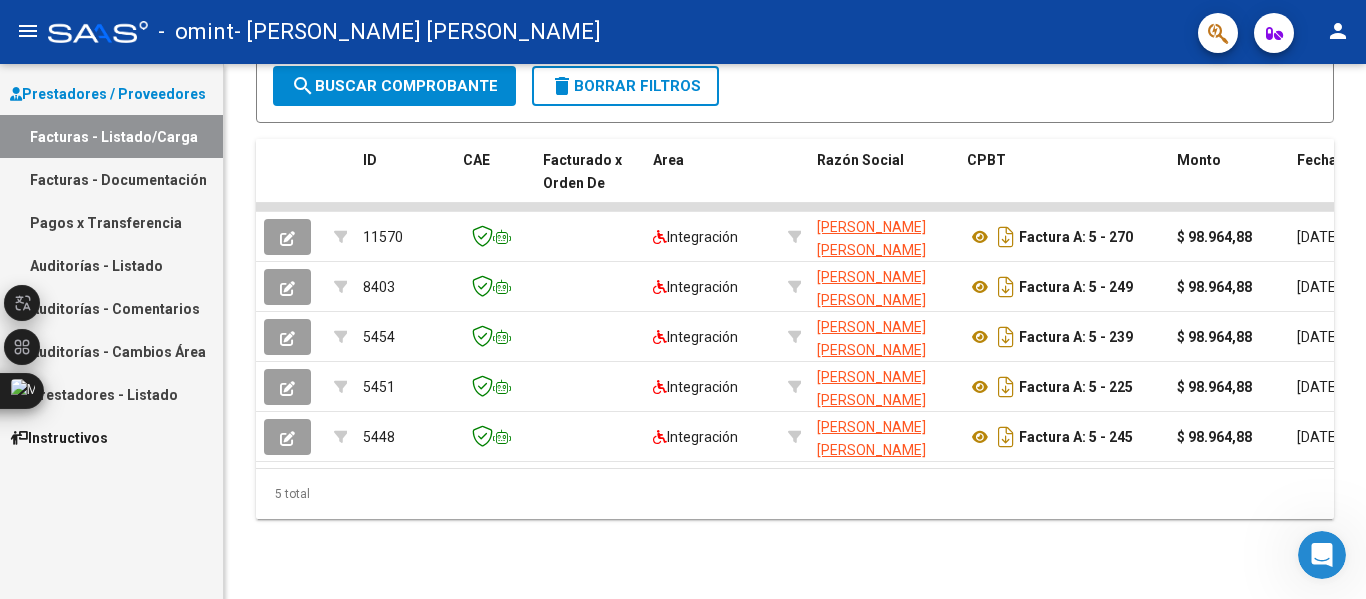 scroll, scrollTop: 0, scrollLeft: 0, axis: both 